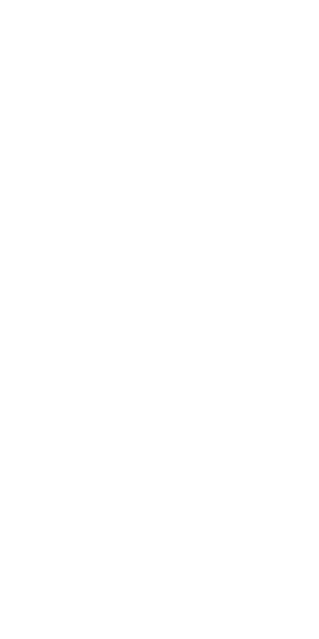 scroll, scrollTop: 0, scrollLeft: 0, axis: both 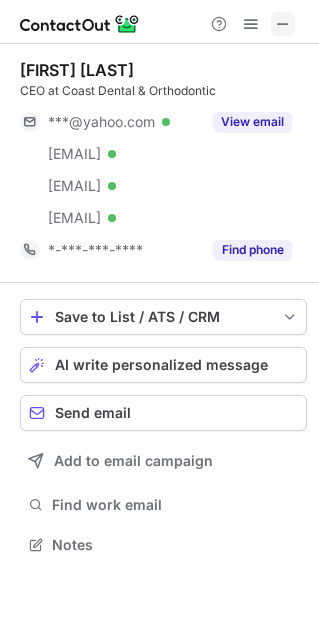 click at bounding box center [283, 24] 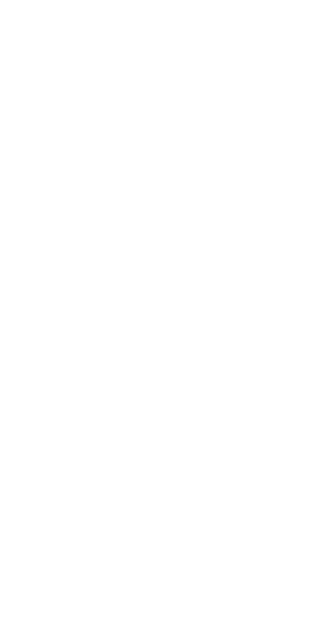 scroll, scrollTop: 0, scrollLeft: 0, axis: both 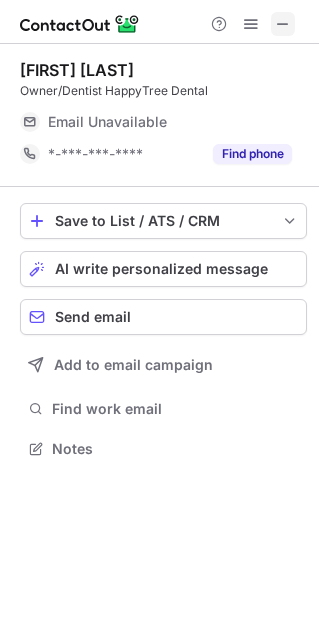 click at bounding box center (283, 24) 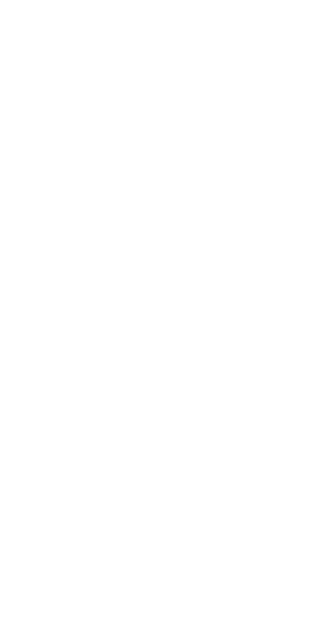scroll, scrollTop: 0, scrollLeft: 0, axis: both 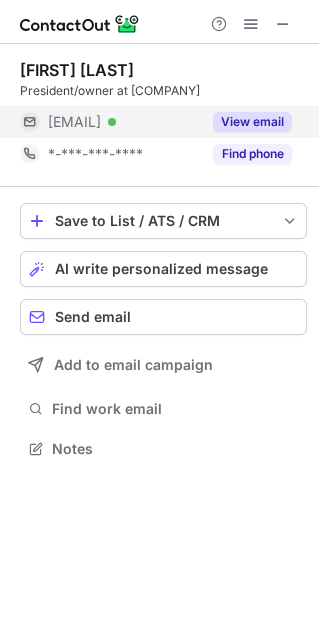 click on "View email" at bounding box center [252, 122] 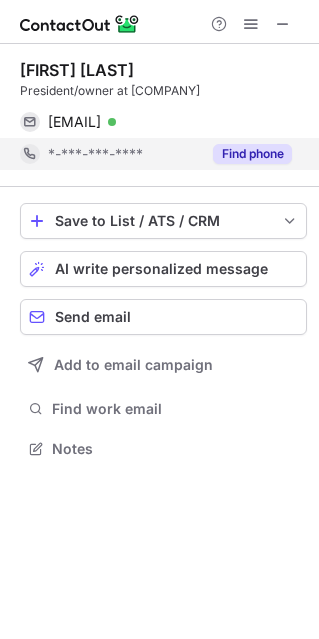 click on "Find phone" at bounding box center (252, 154) 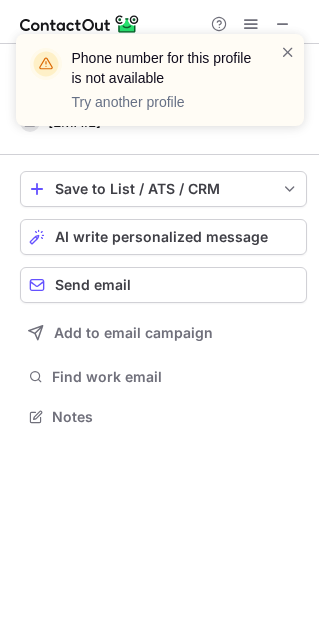 scroll, scrollTop: 402, scrollLeft: 319, axis: both 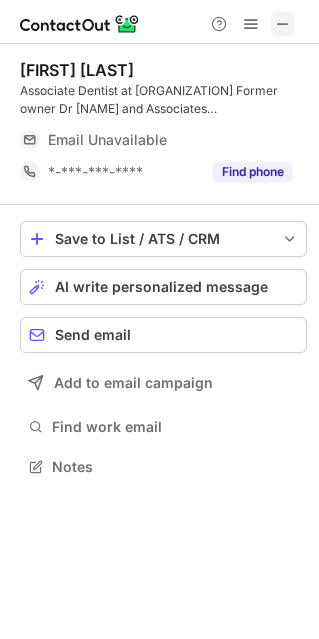 click at bounding box center [283, 24] 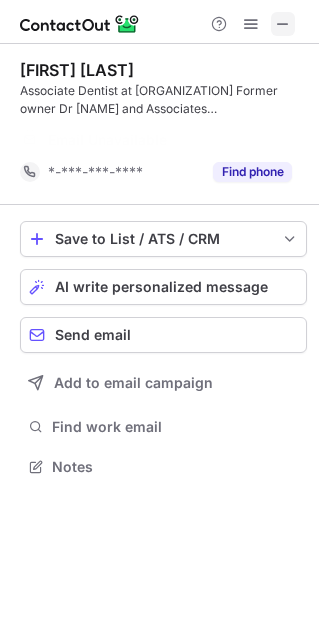 scroll, scrollTop: 420, scrollLeft: 319, axis: both 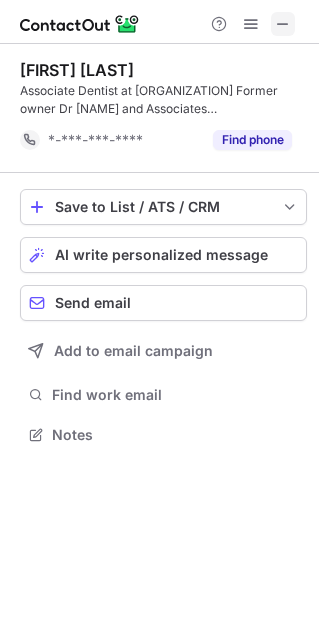 click at bounding box center [283, 24] 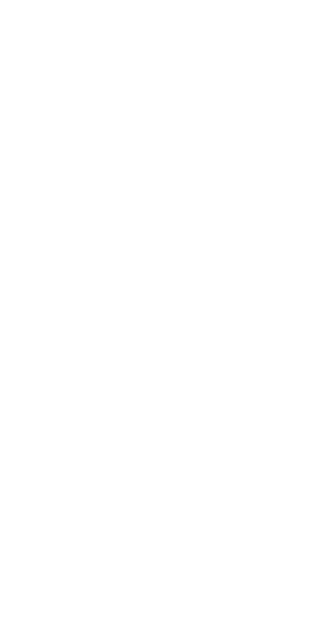 scroll, scrollTop: 0, scrollLeft: 0, axis: both 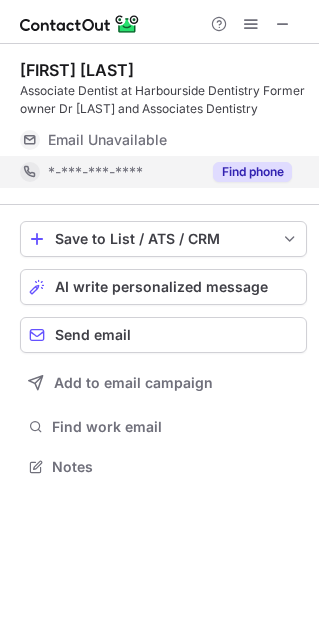 click on "Find phone" at bounding box center [252, 172] 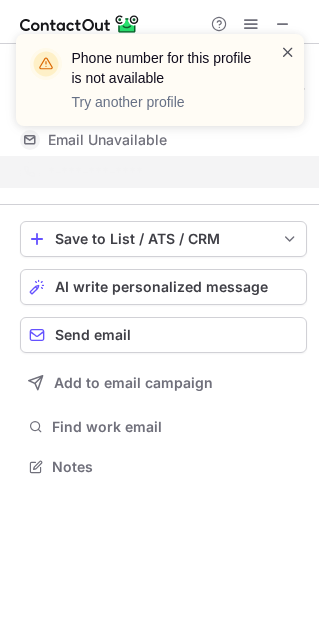 click at bounding box center (288, 52) 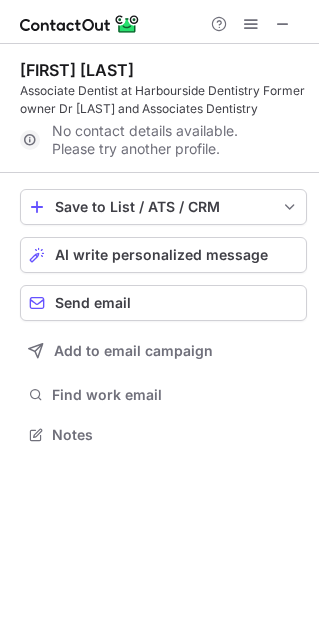 scroll, scrollTop: 420, scrollLeft: 319, axis: both 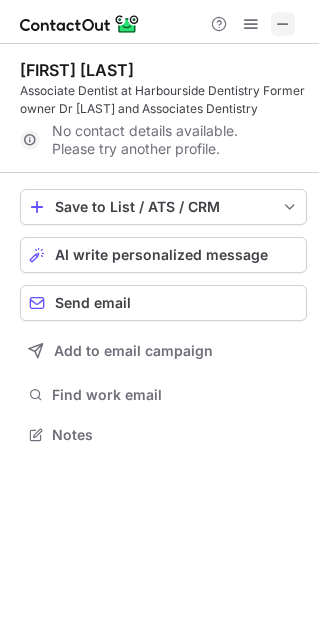 click at bounding box center [283, 24] 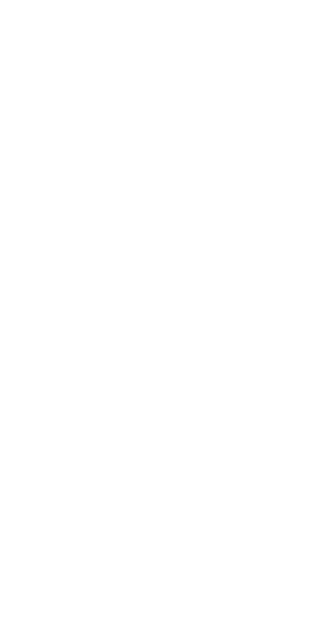 scroll, scrollTop: 0, scrollLeft: 0, axis: both 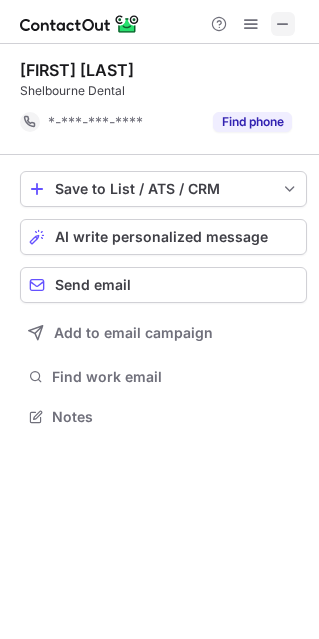 click at bounding box center [283, 24] 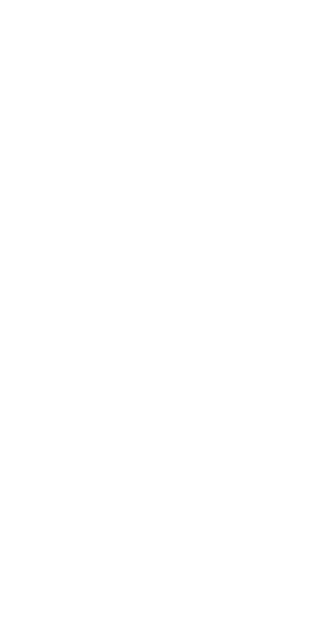 scroll, scrollTop: 0, scrollLeft: 0, axis: both 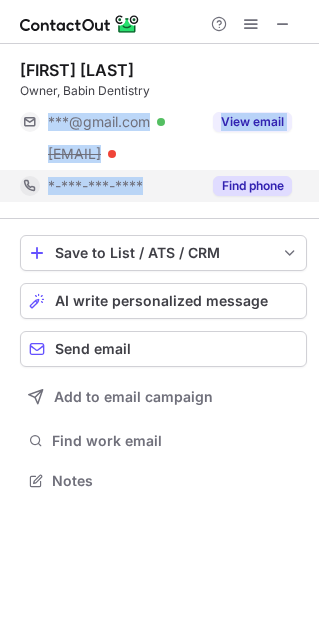drag, startPoint x: 216, startPoint y: 154, endPoint x: 208, endPoint y: 174, distance: 21.540659 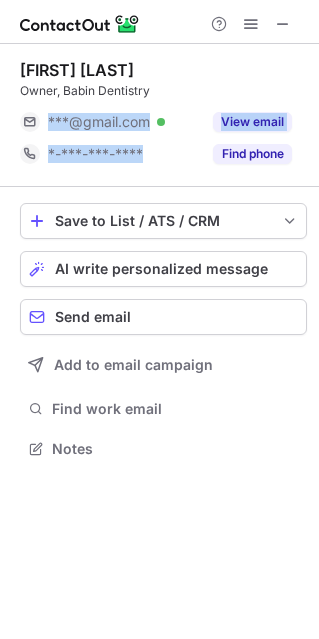 scroll, scrollTop: 434, scrollLeft: 319, axis: both 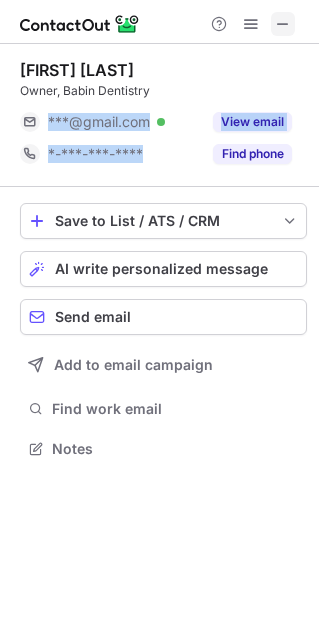 click at bounding box center (283, 24) 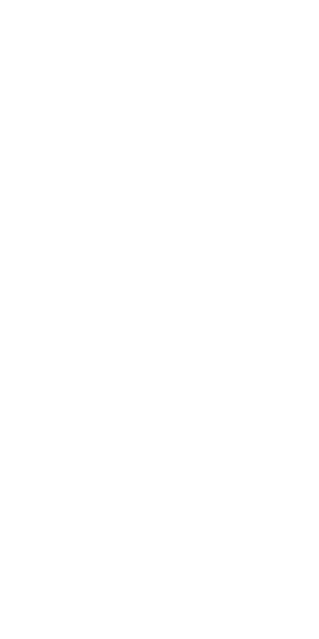 scroll, scrollTop: 0, scrollLeft: 0, axis: both 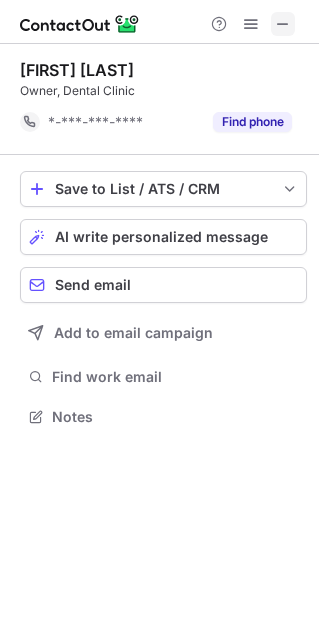 click at bounding box center (283, 24) 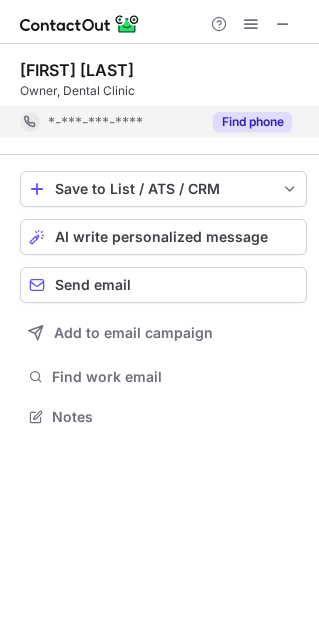 click on "Find phone" at bounding box center [252, 122] 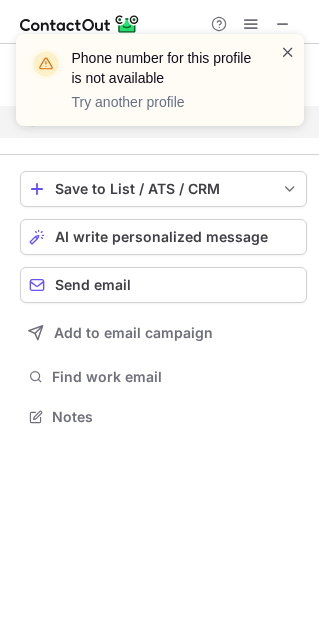 click at bounding box center (288, 52) 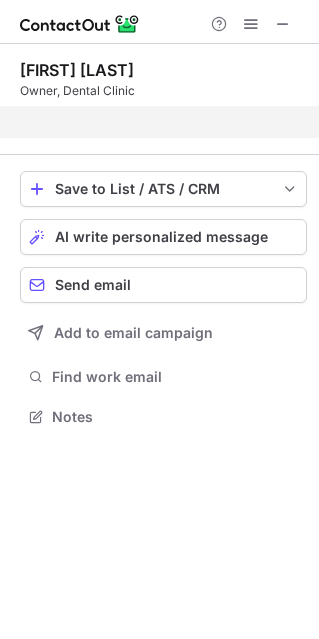 scroll, scrollTop: 370, scrollLeft: 319, axis: both 